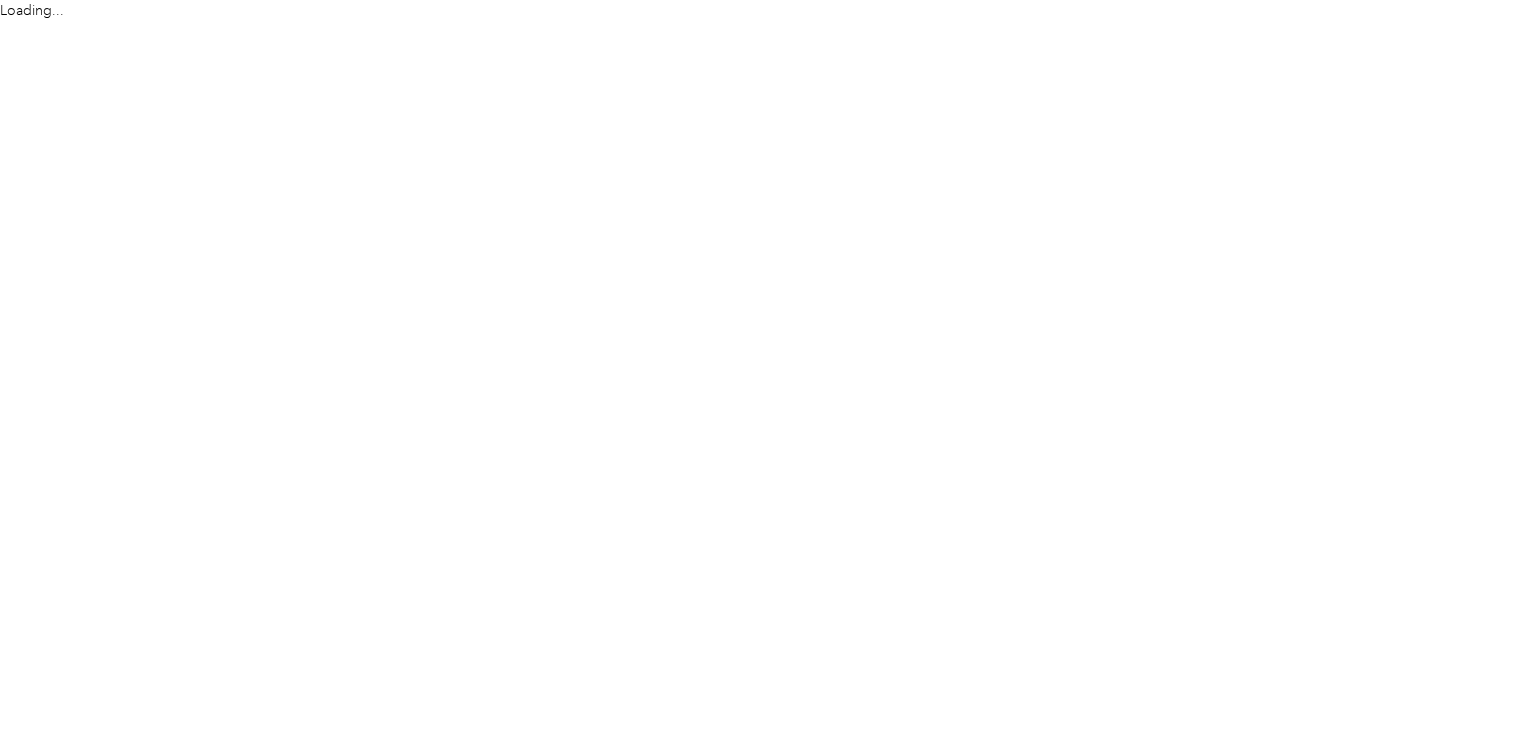 scroll, scrollTop: 0, scrollLeft: 0, axis: both 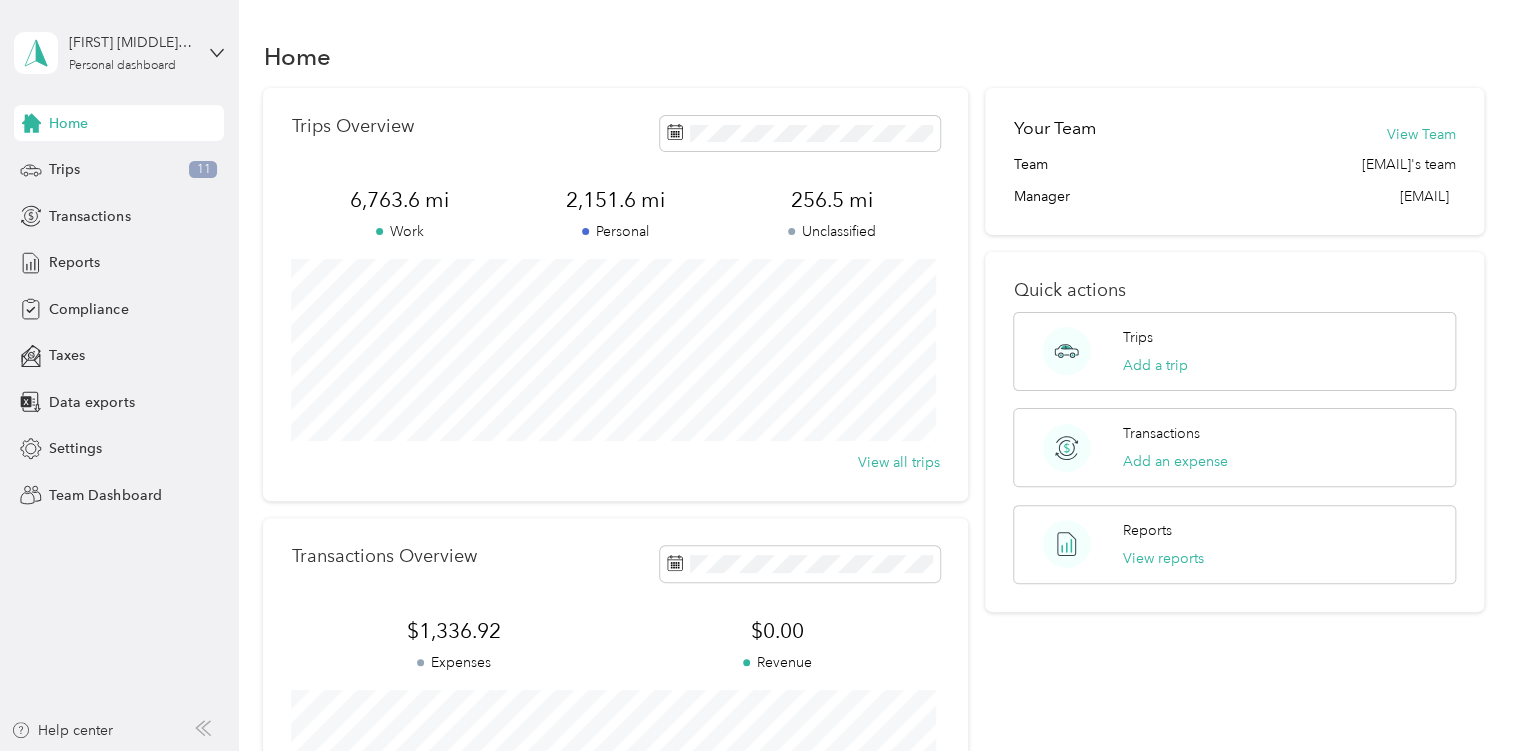 click on "Personal dashboard" at bounding box center (122, 66) 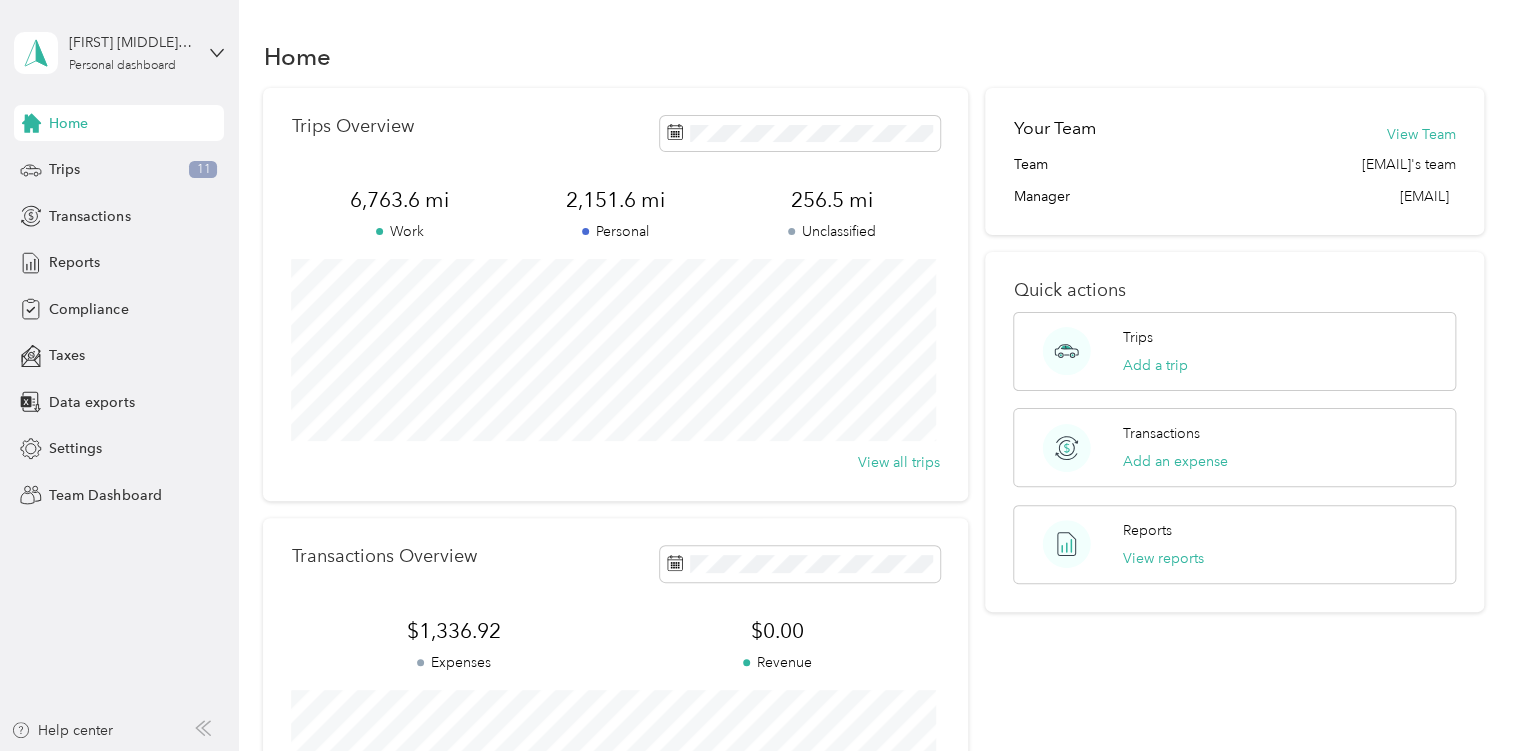 click on "Team dashboard" at bounding box center [167, 164] 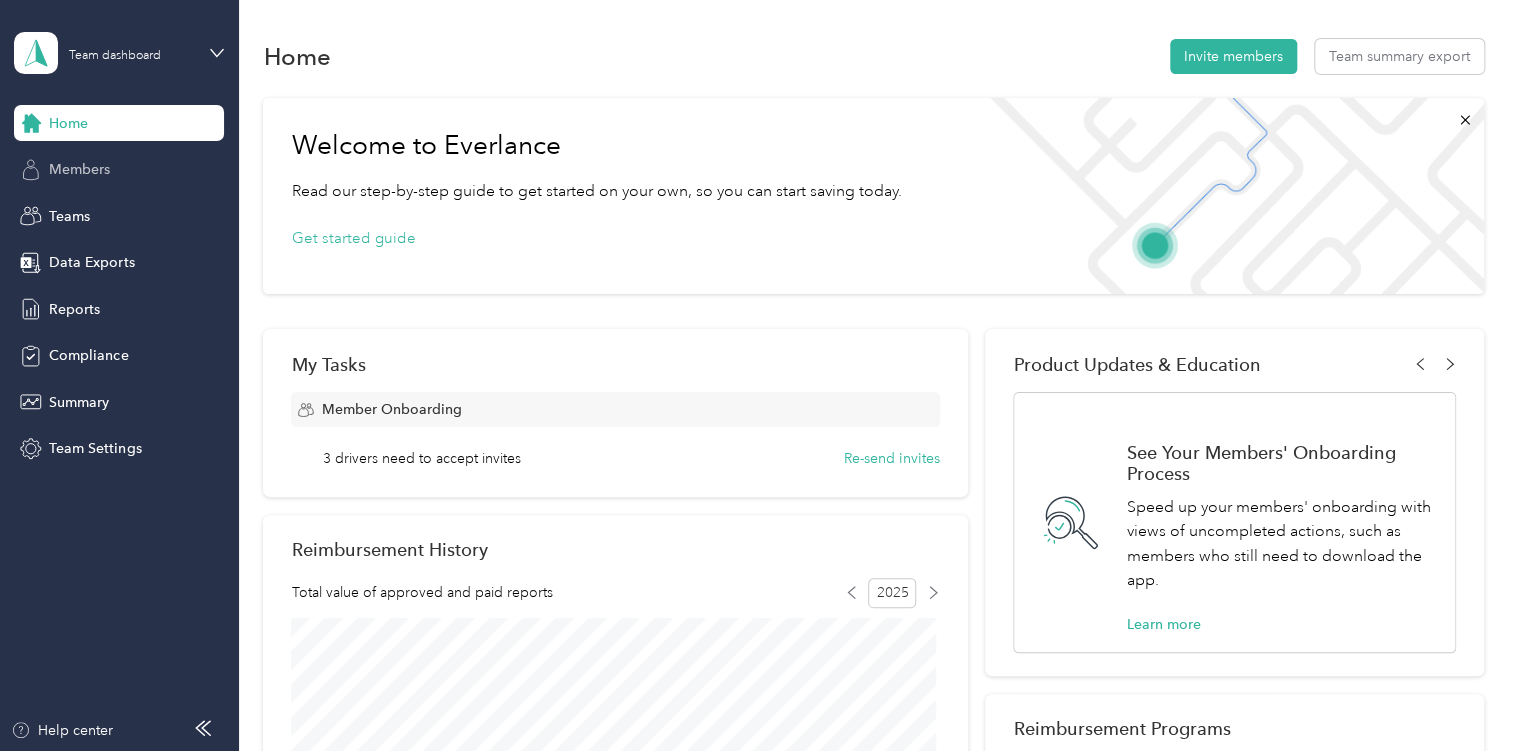 drag, startPoint x: 54, startPoint y: 161, endPoint x: 71, endPoint y: 164, distance: 17.262676 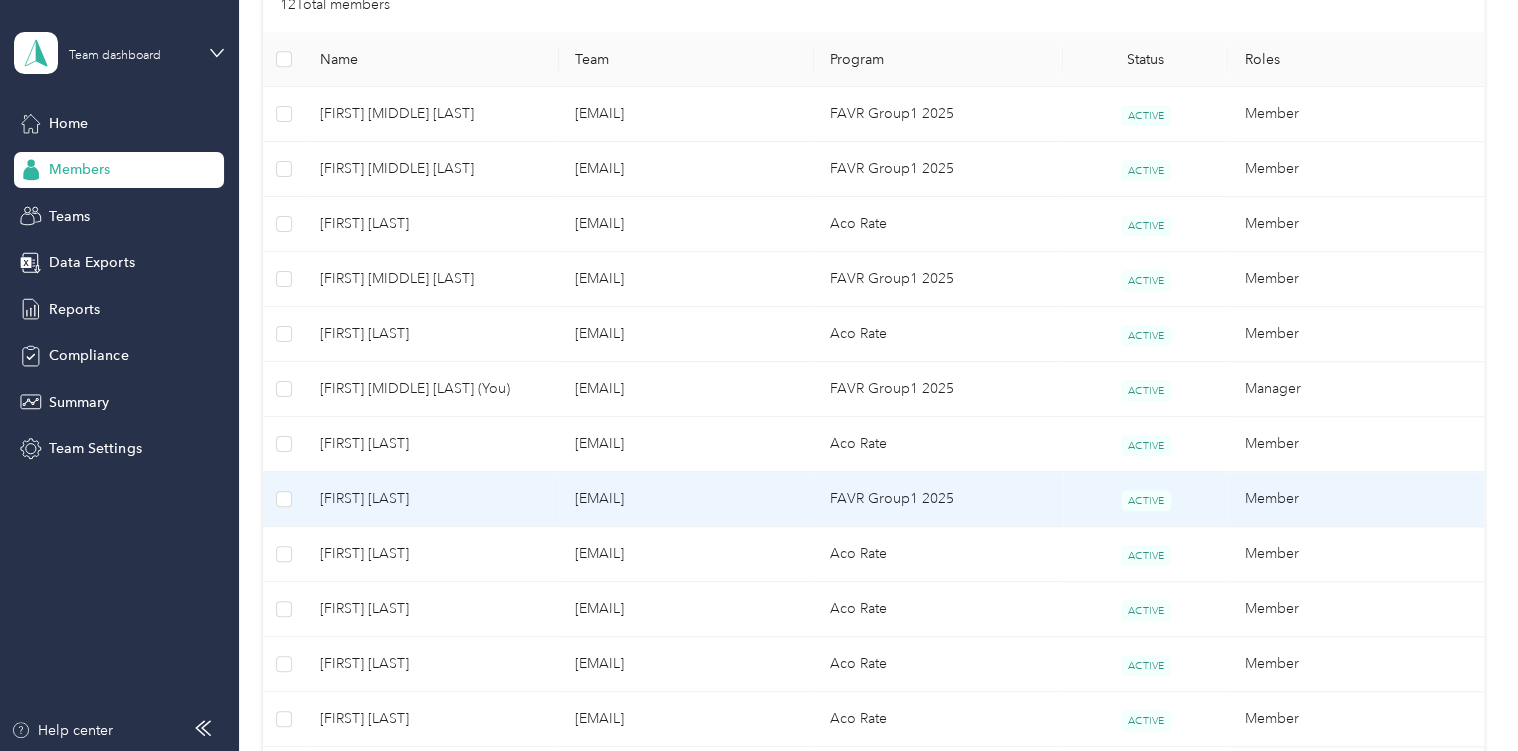 scroll, scrollTop: 700, scrollLeft: 0, axis: vertical 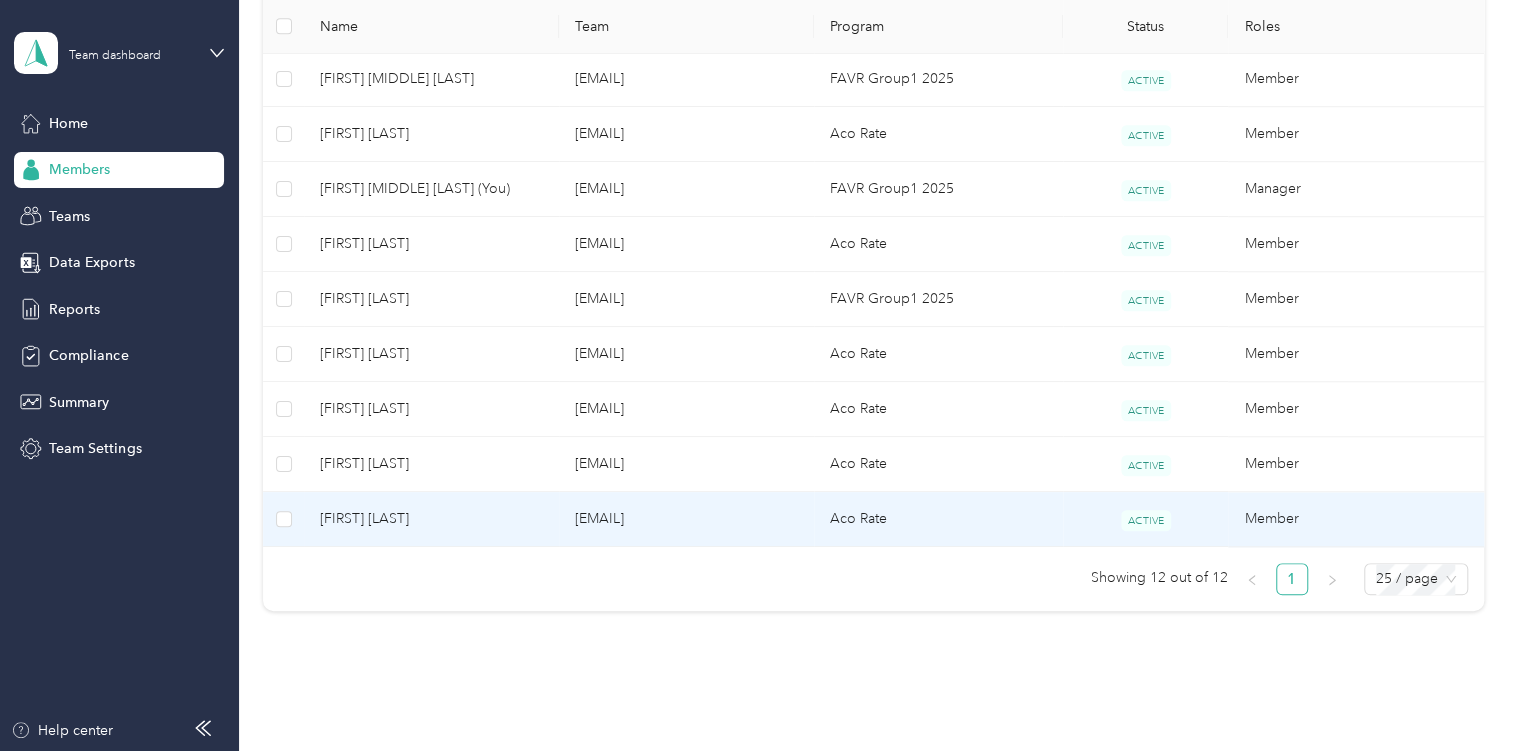 click on "Aco Rate" at bounding box center (938, 519) 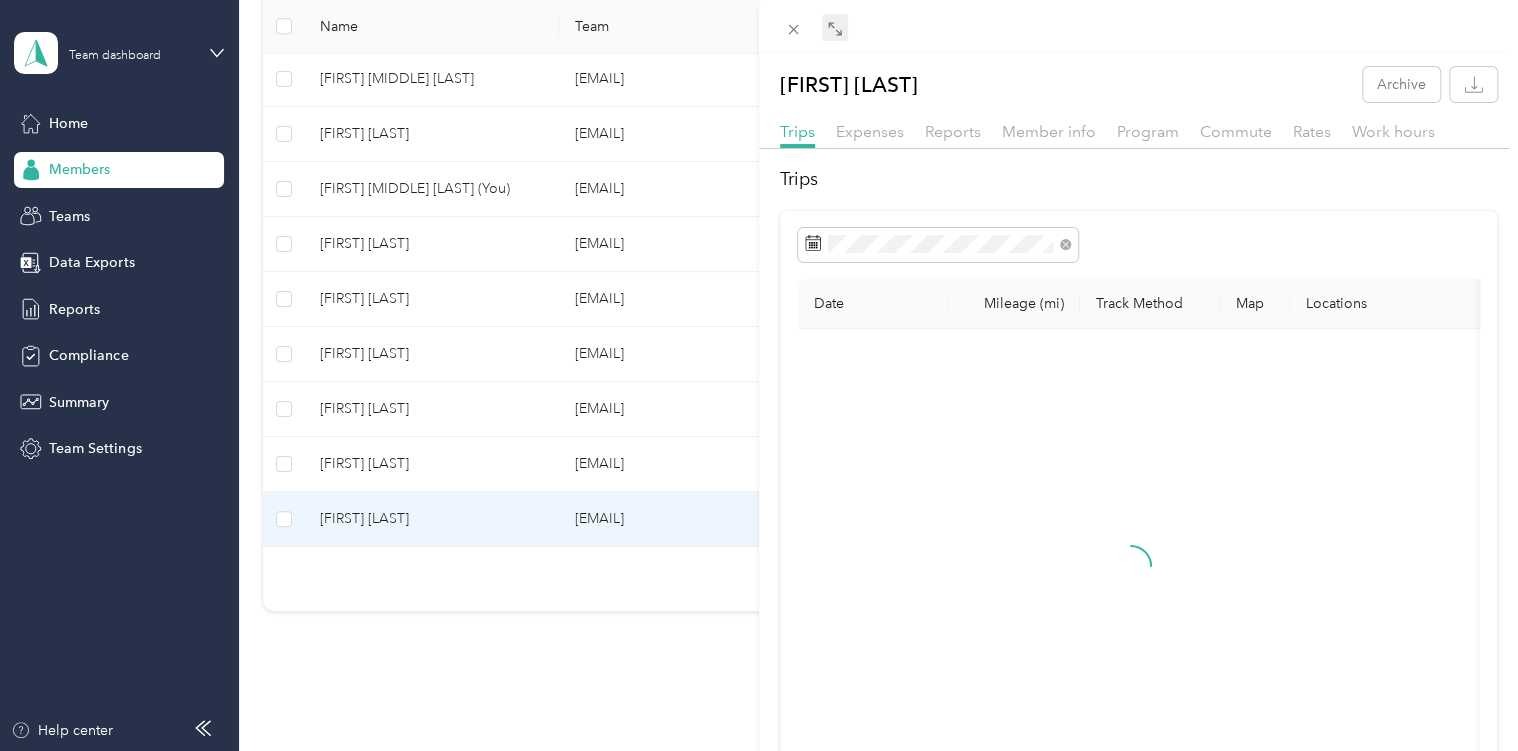 click 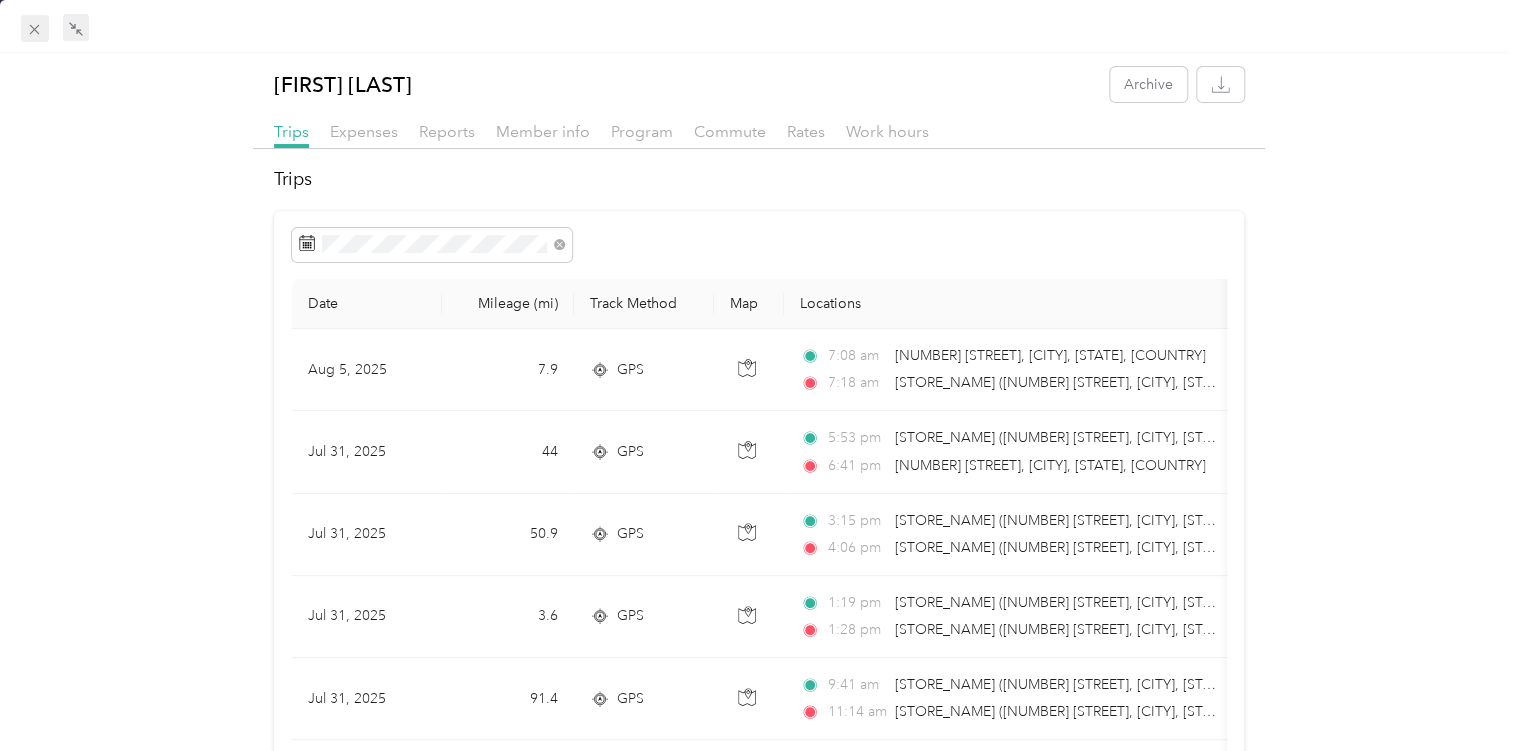 click 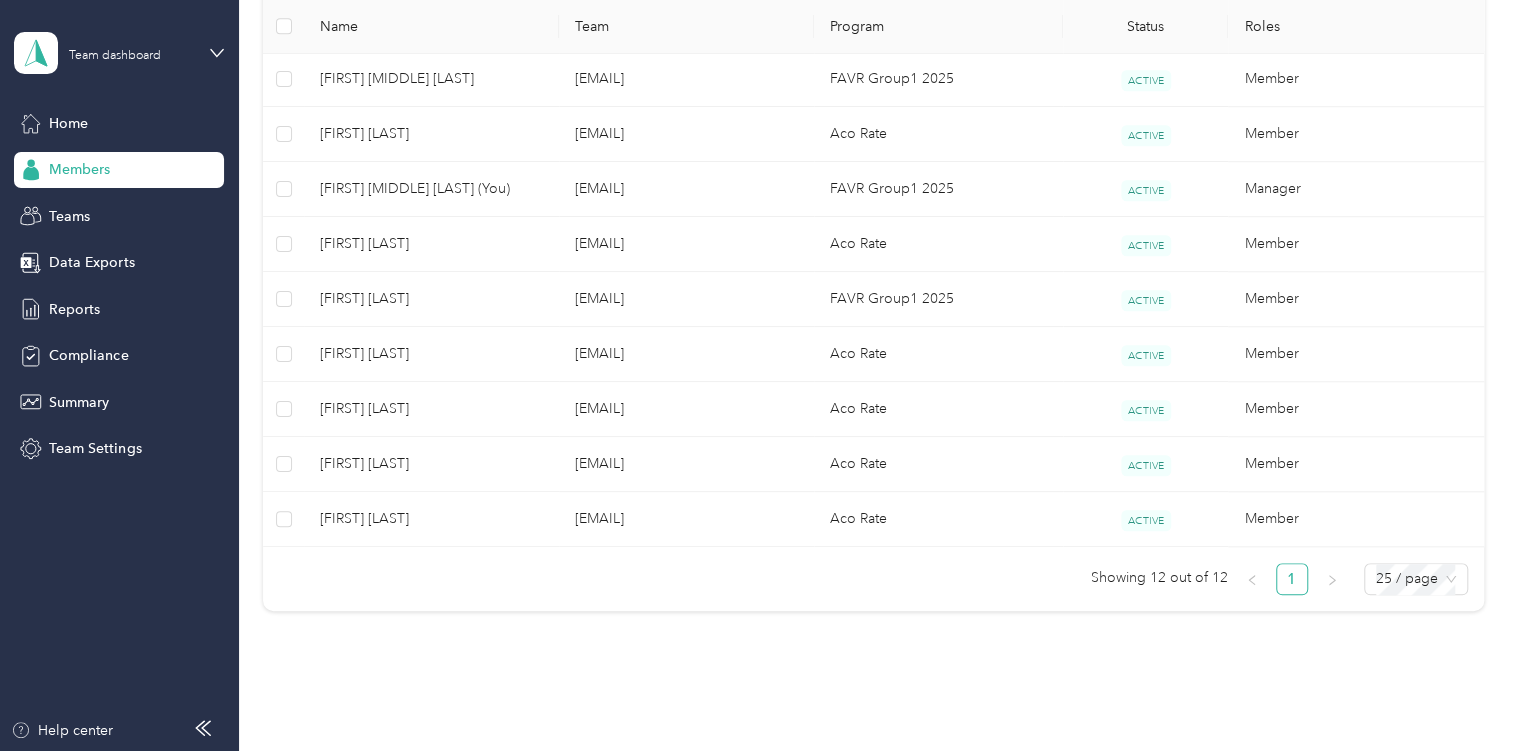 scroll, scrollTop: 300, scrollLeft: 0, axis: vertical 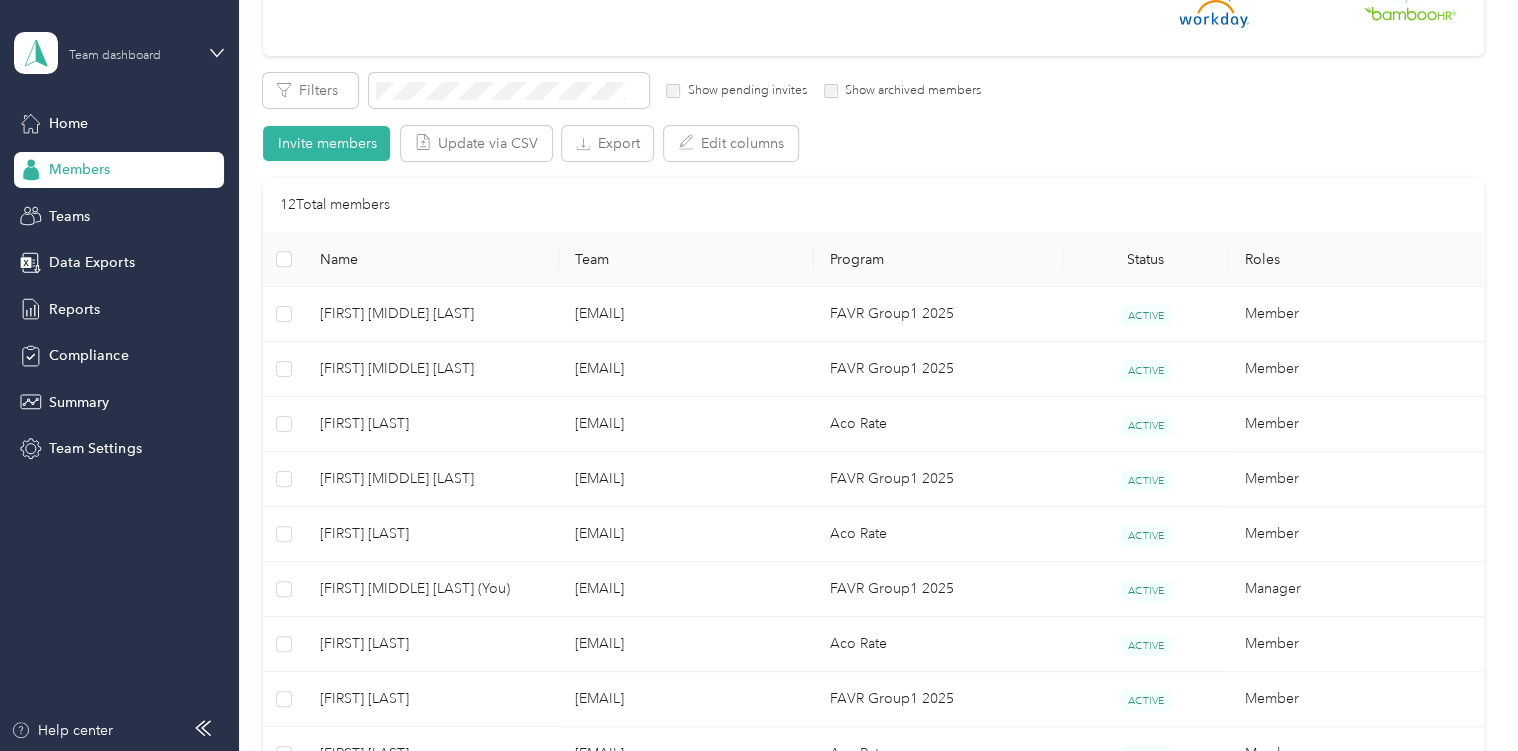 click on "Team dashboard" at bounding box center [115, 56] 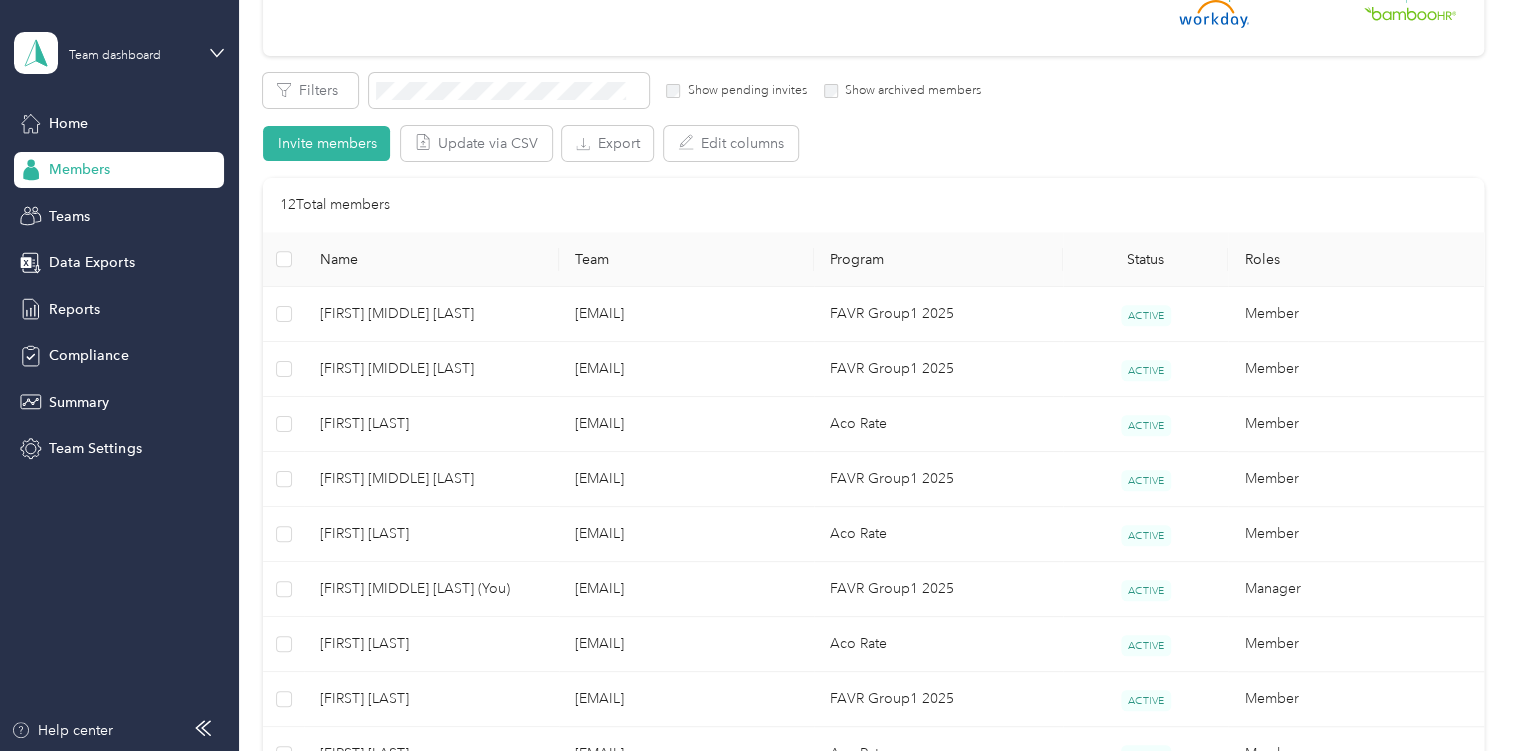 click on "Securely sync your HR system with Everlance Integrate your HR system with Everlance to automatically update member profiles. Sync your HR system" at bounding box center (873, -42) 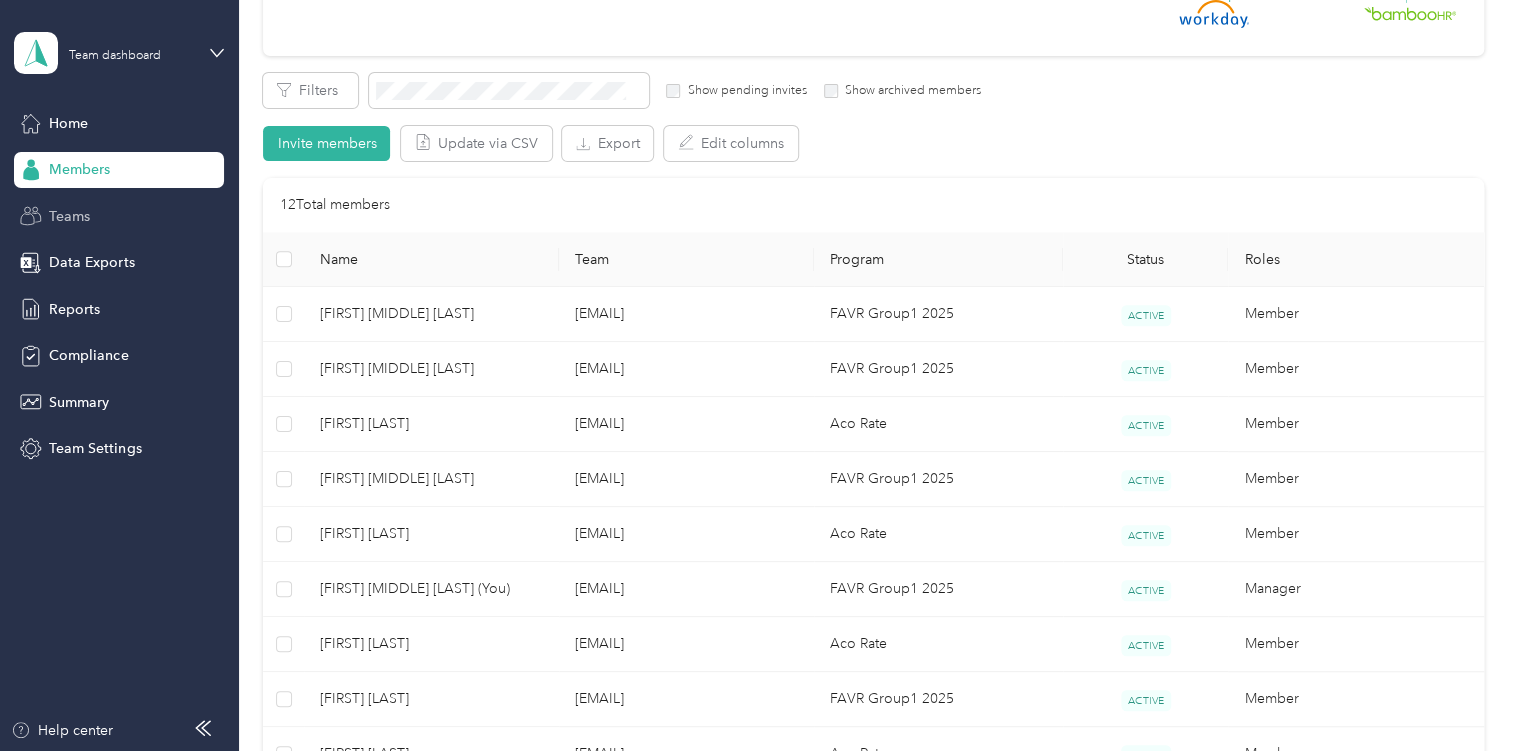 click on "Teams" at bounding box center [69, 216] 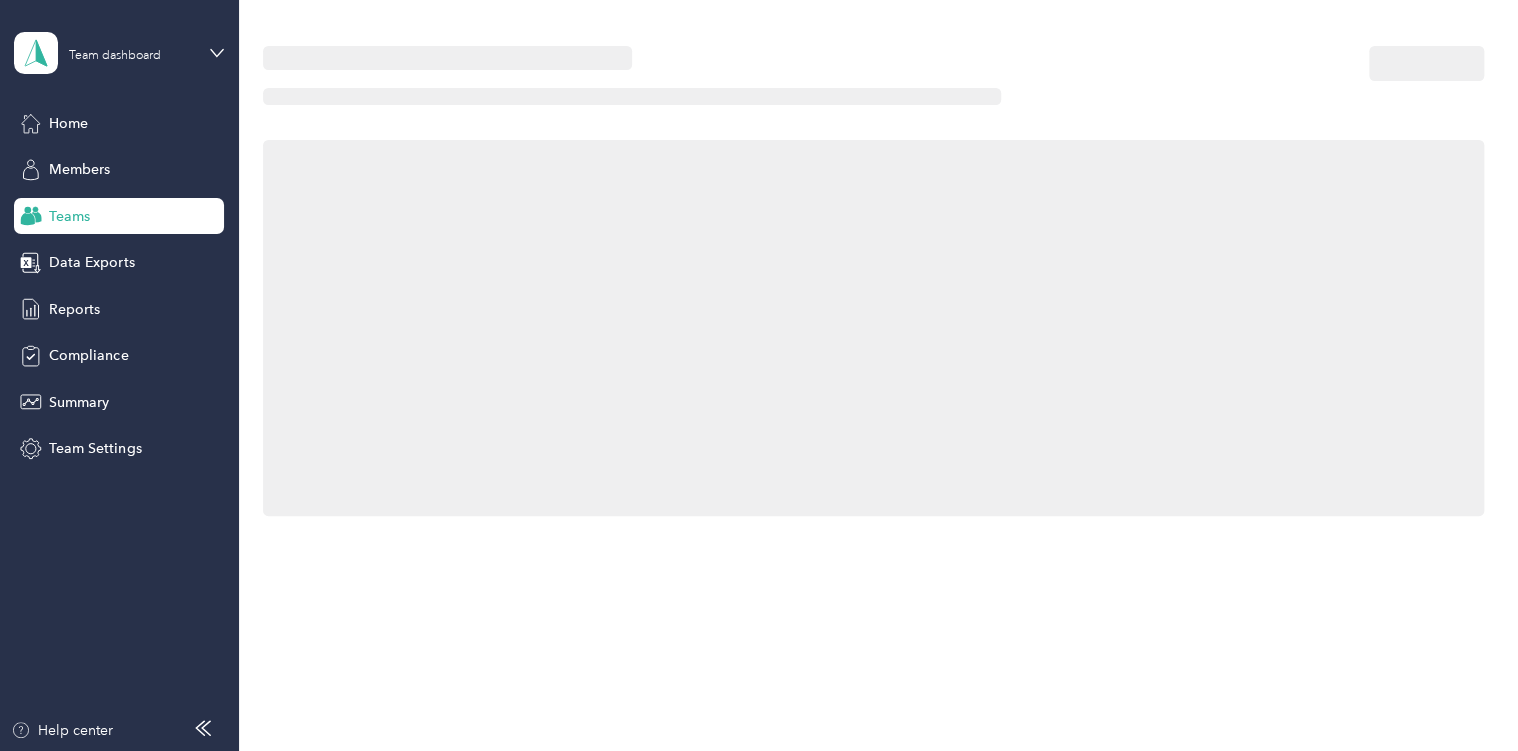 scroll, scrollTop: 0, scrollLeft: 0, axis: both 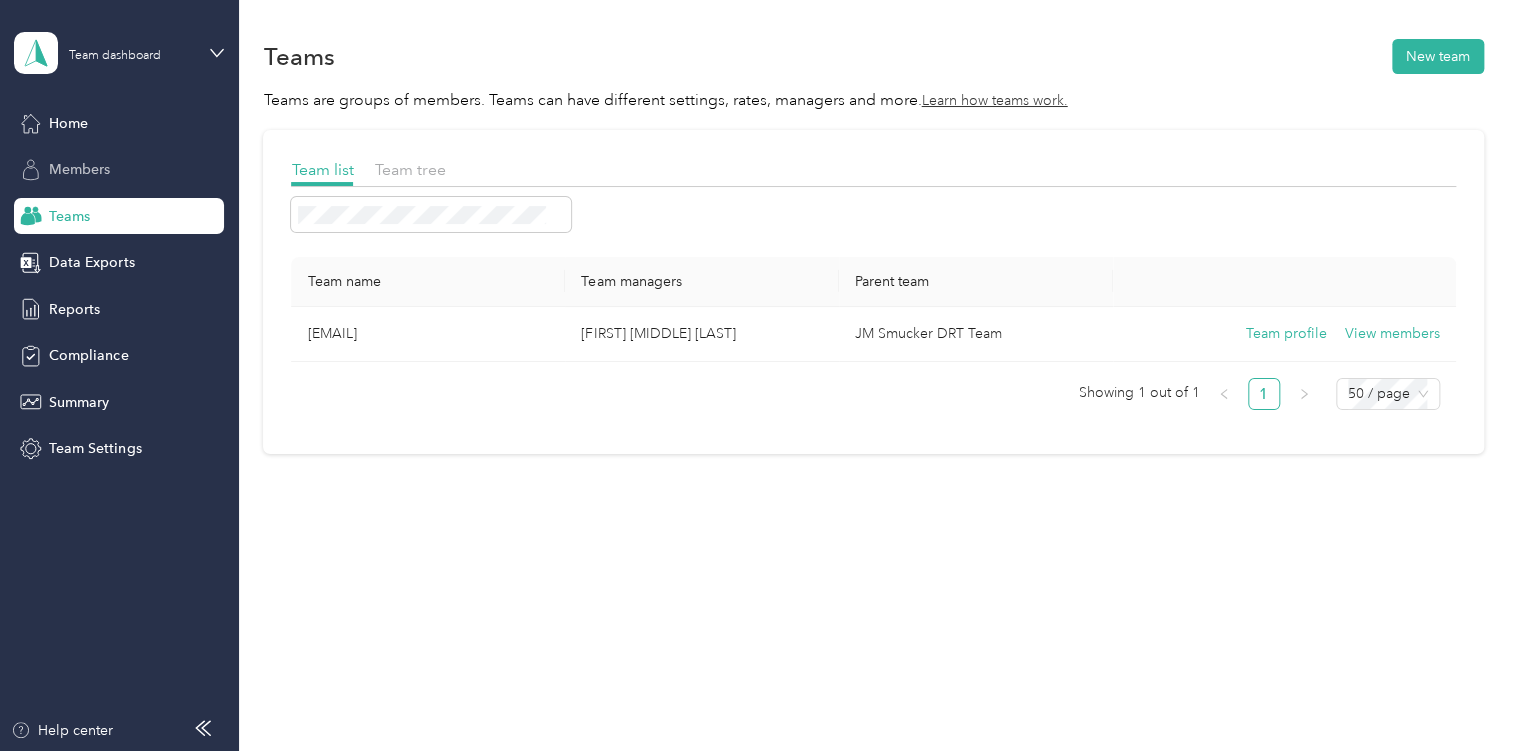 click on "Members" at bounding box center (79, 169) 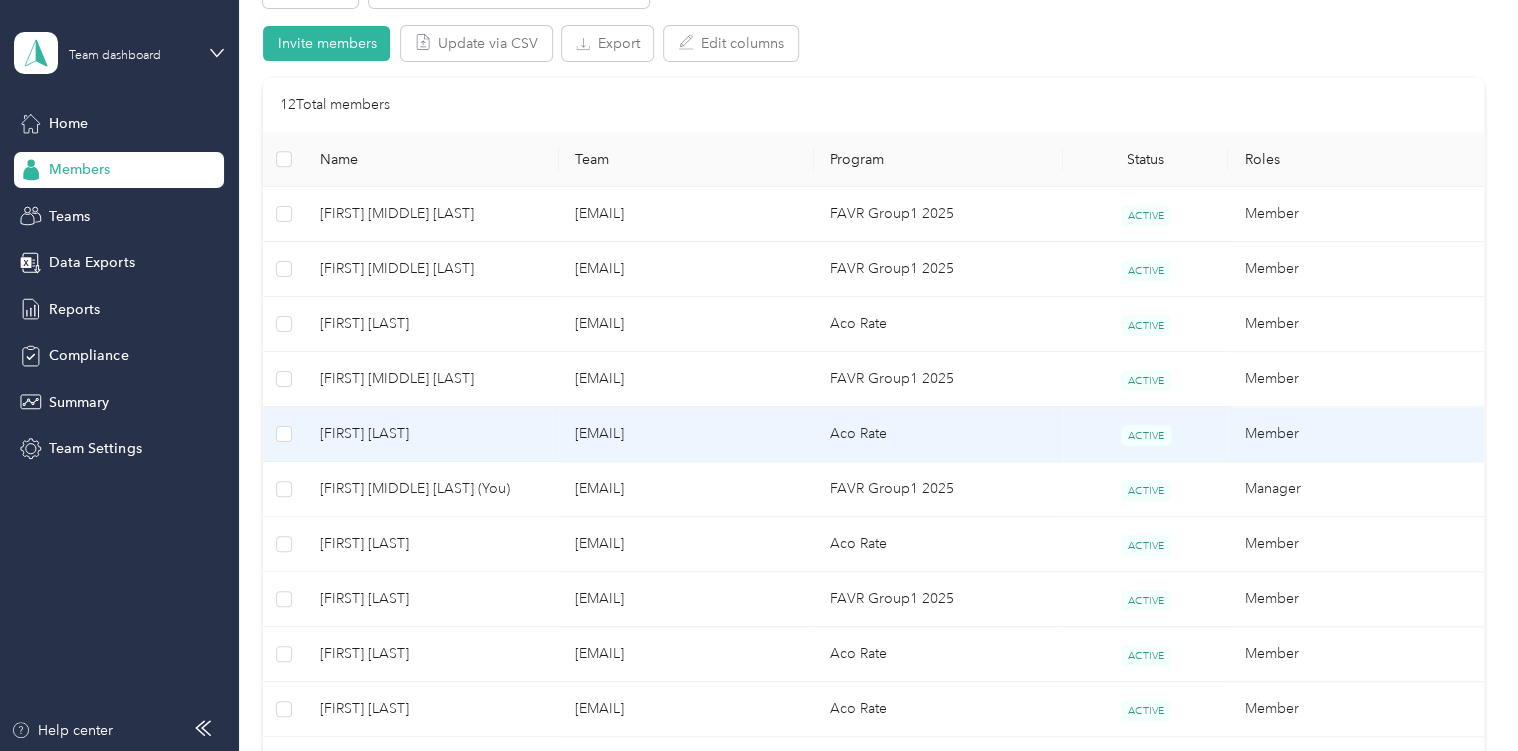 scroll, scrollTop: 700, scrollLeft: 0, axis: vertical 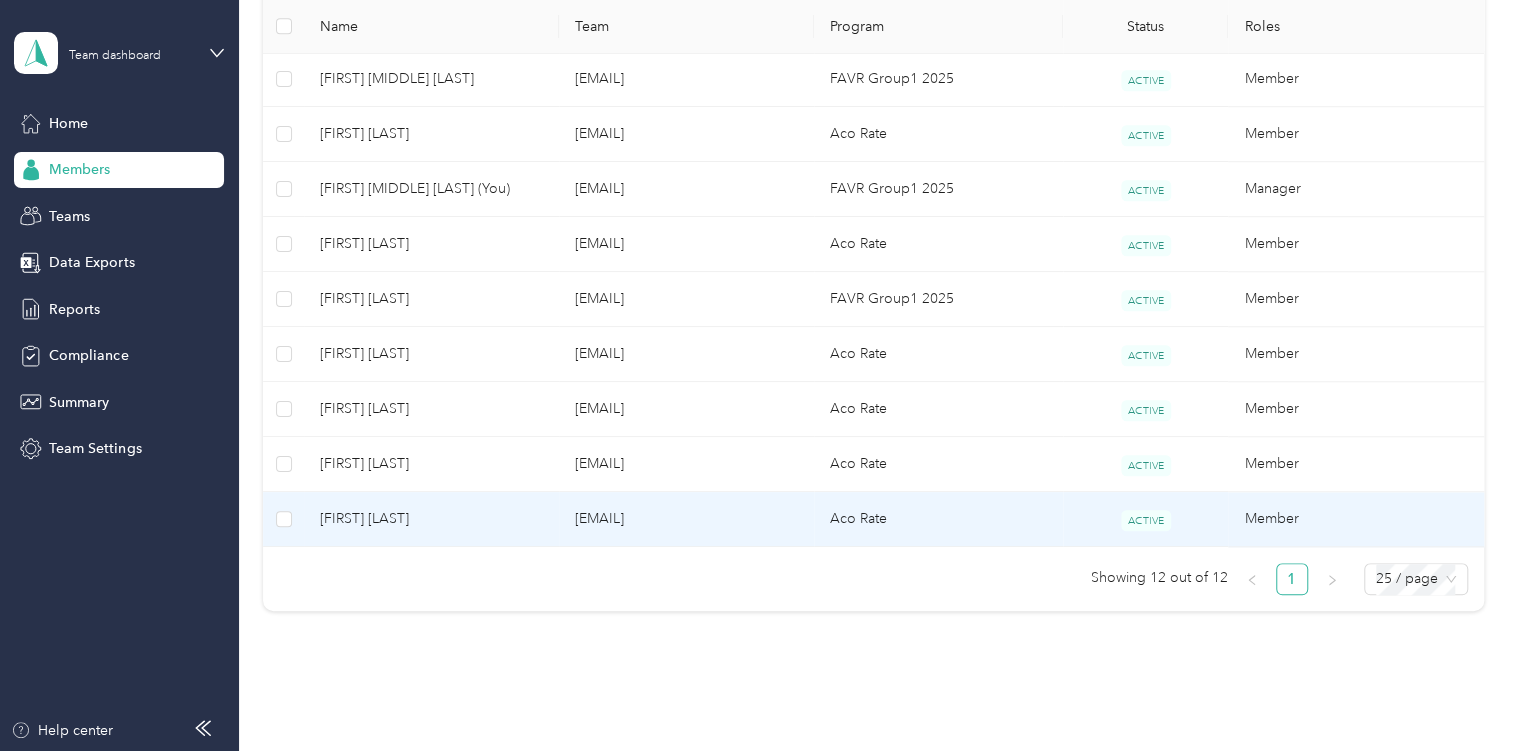 click on "Aco Rate" at bounding box center (938, 519) 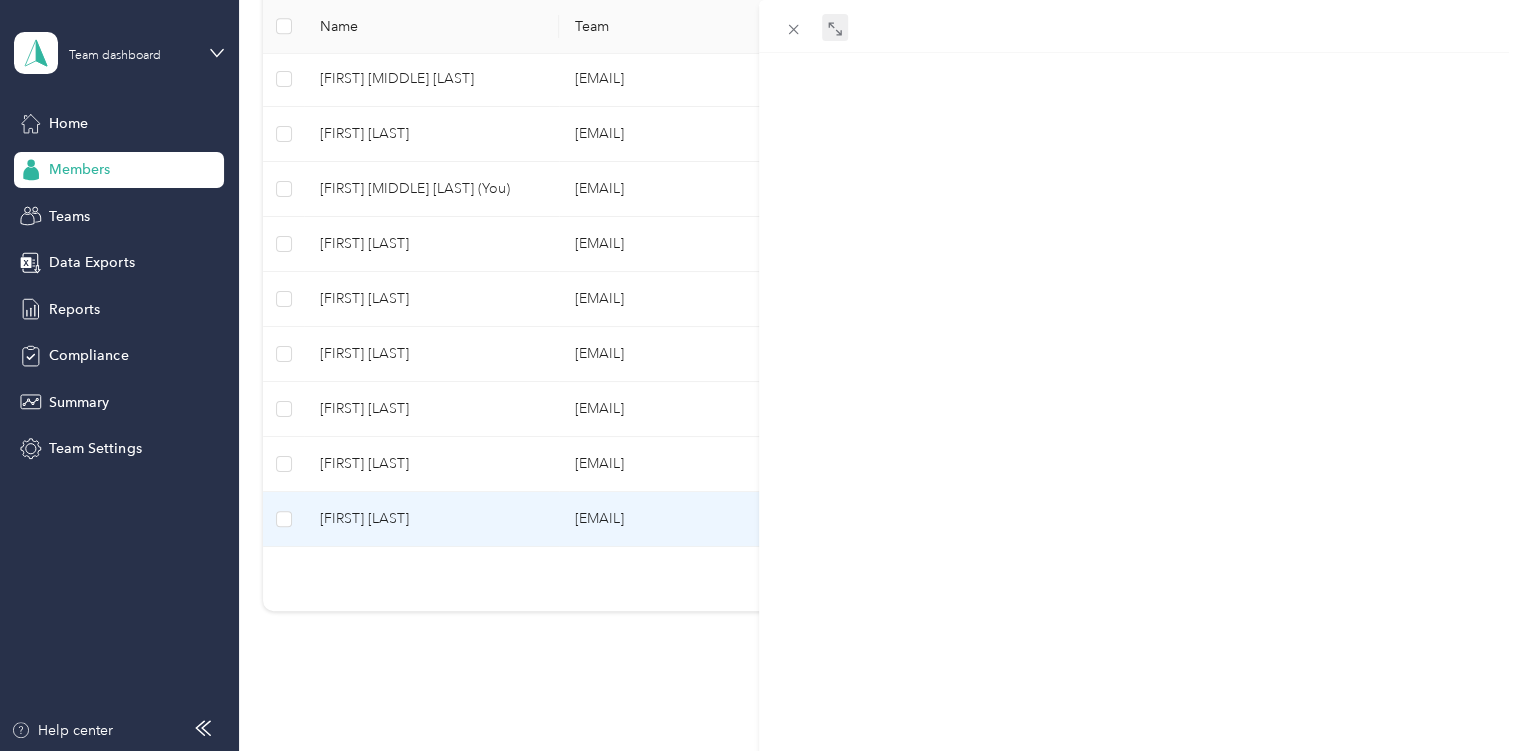 click on "Drag to resize Click to close Cass Pfeiff Archive Trips Expenses Reports Member info Program Commute Rates Work hours Trips Date Mileage (mi) Track Method Map Locations Mileage value Purpose" at bounding box center (754, 751) 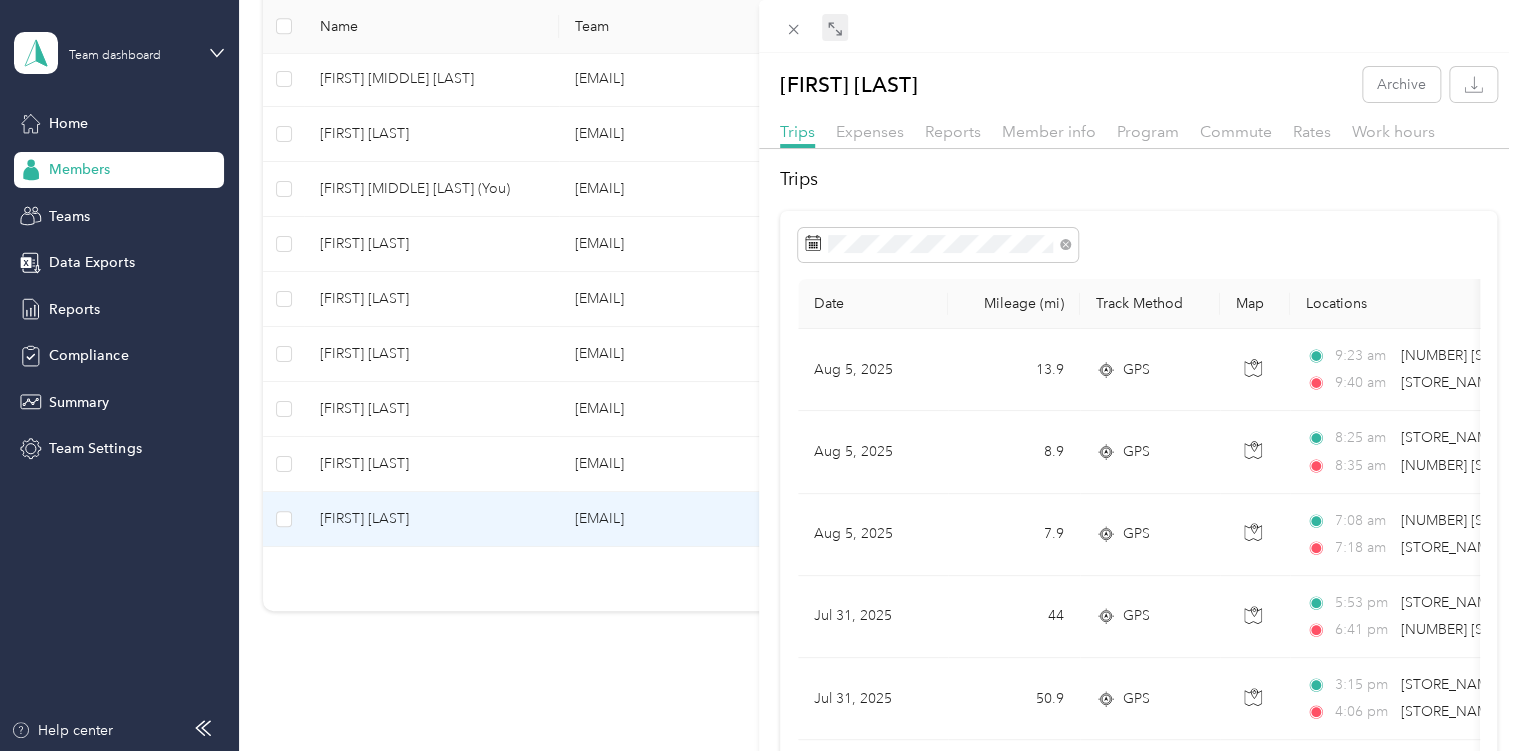 click at bounding box center [835, 28] 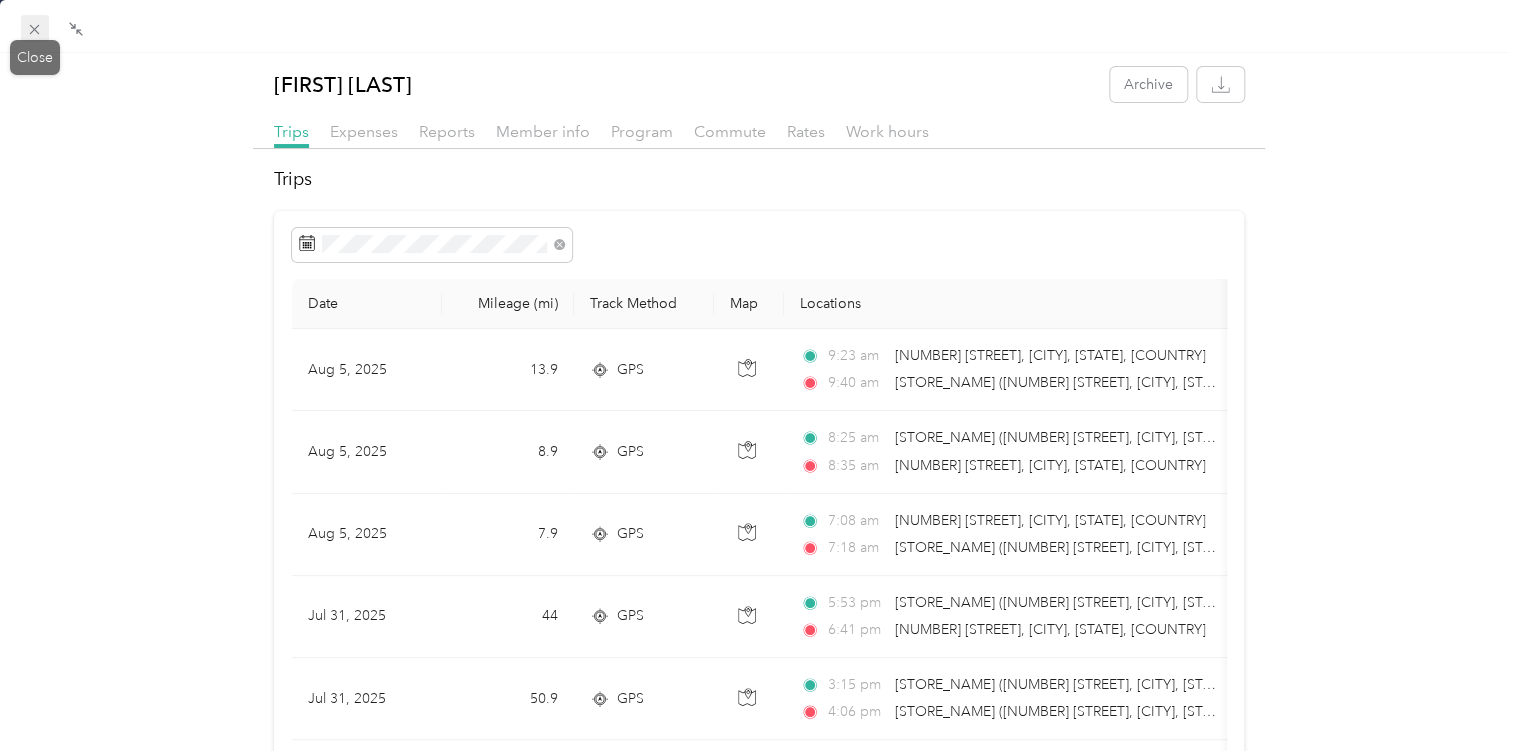click 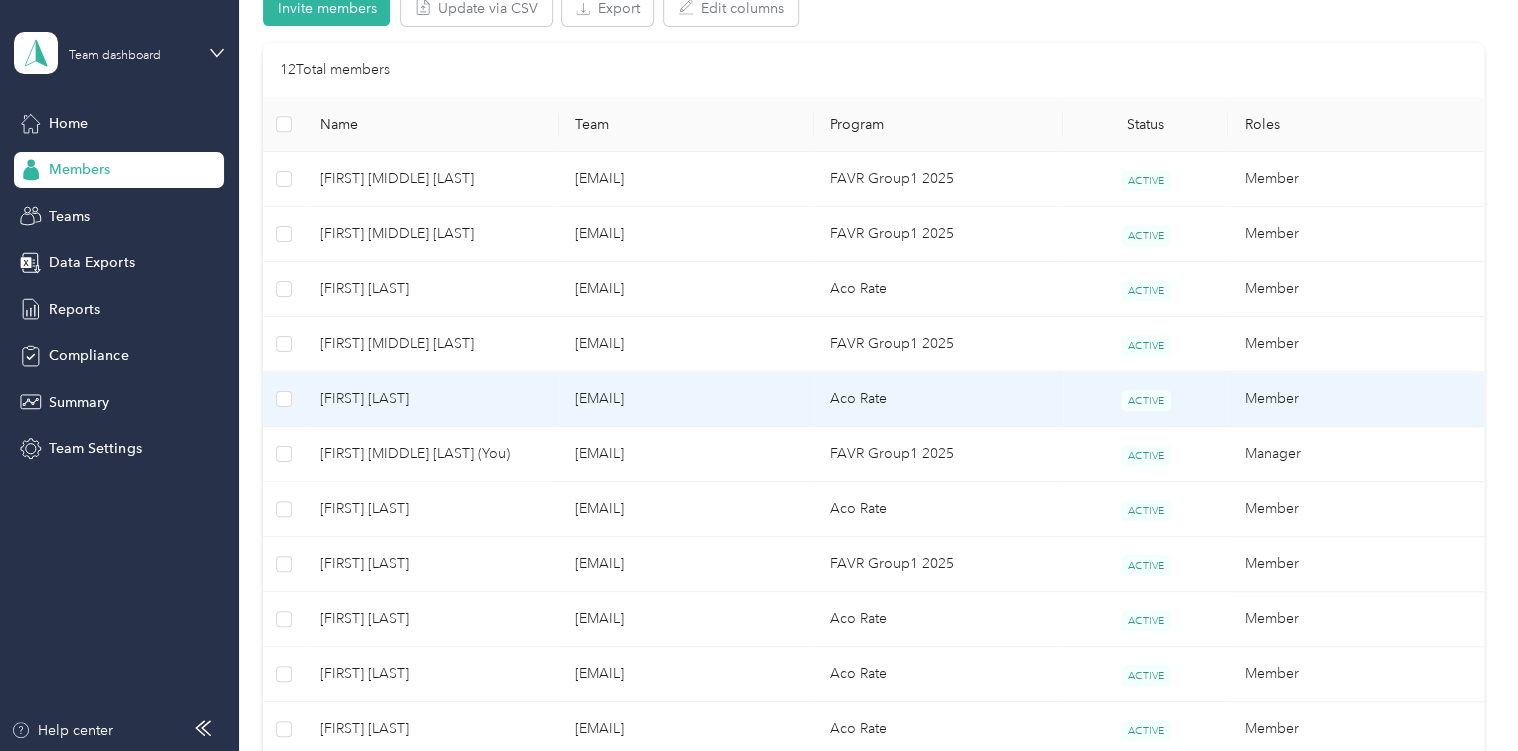 scroll, scrollTop: 600, scrollLeft: 0, axis: vertical 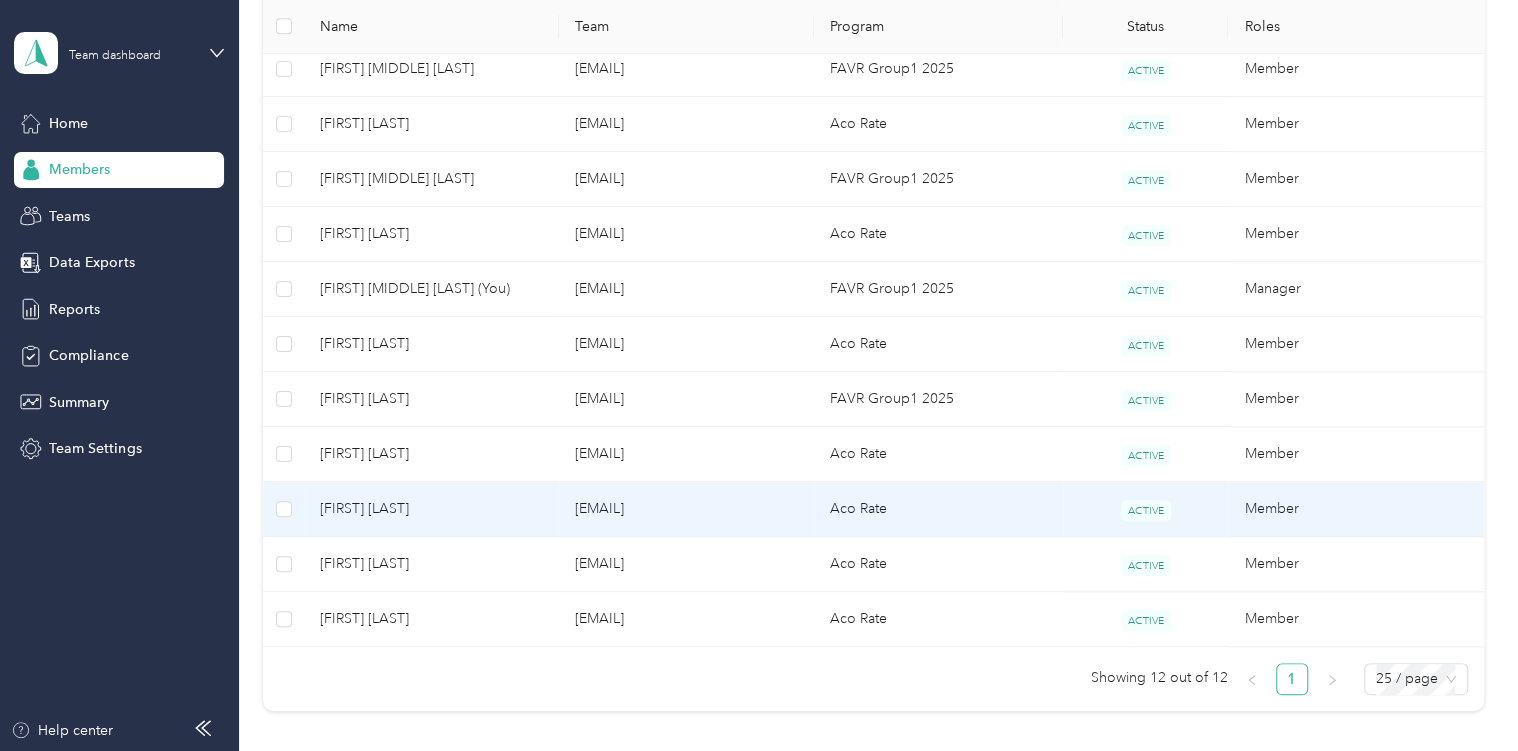 click on "Aco Rate" at bounding box center [938, 509] 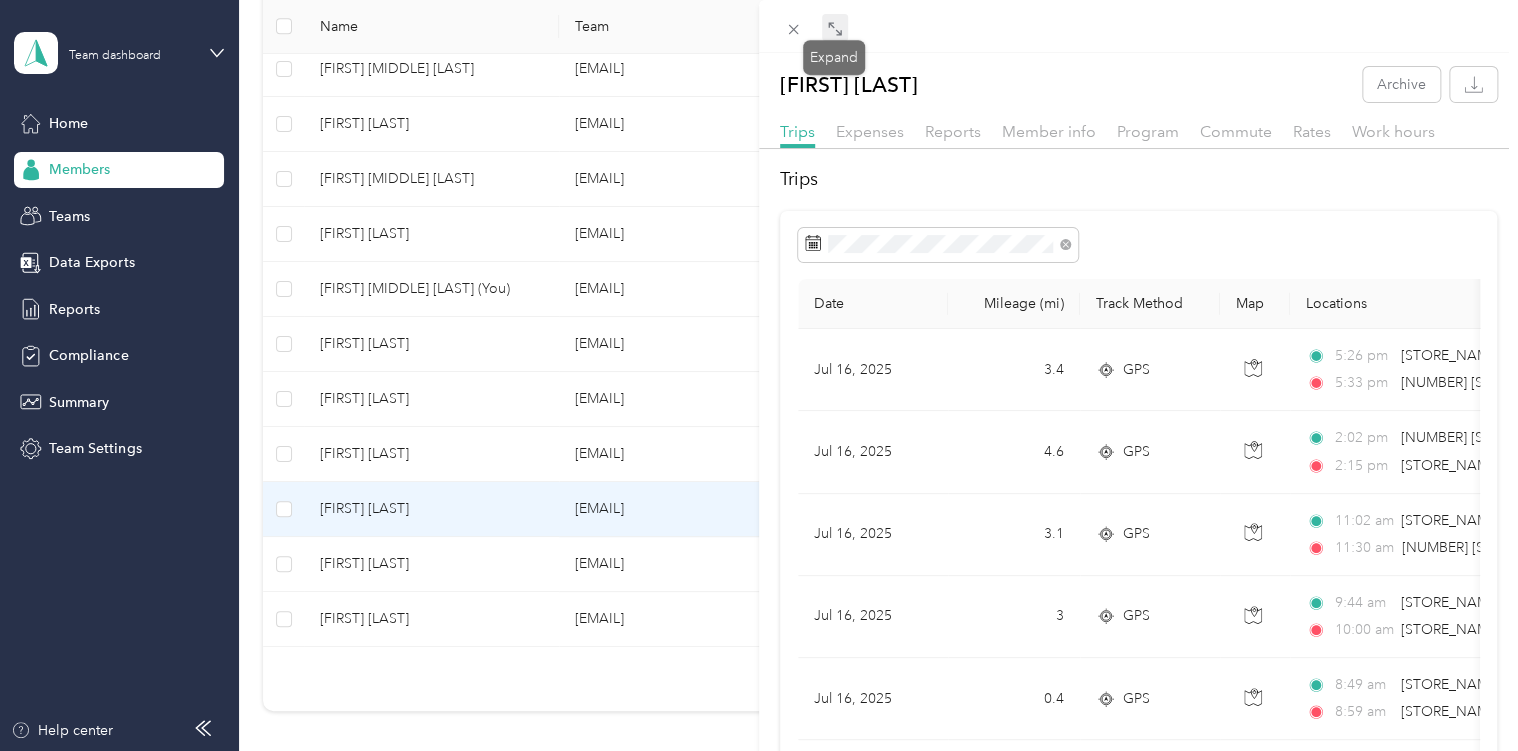 click 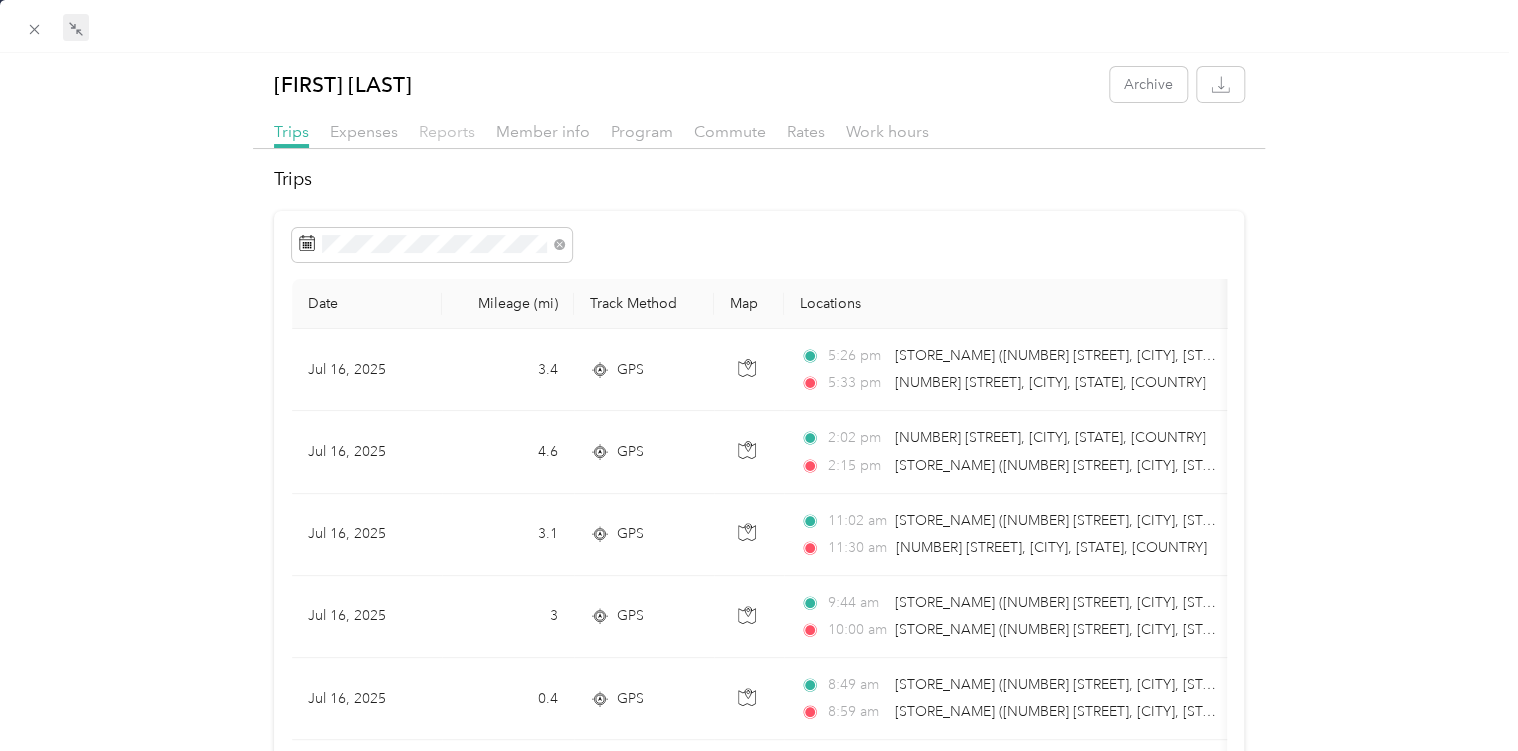 click on "Reports" at bounding box center (447, 131) 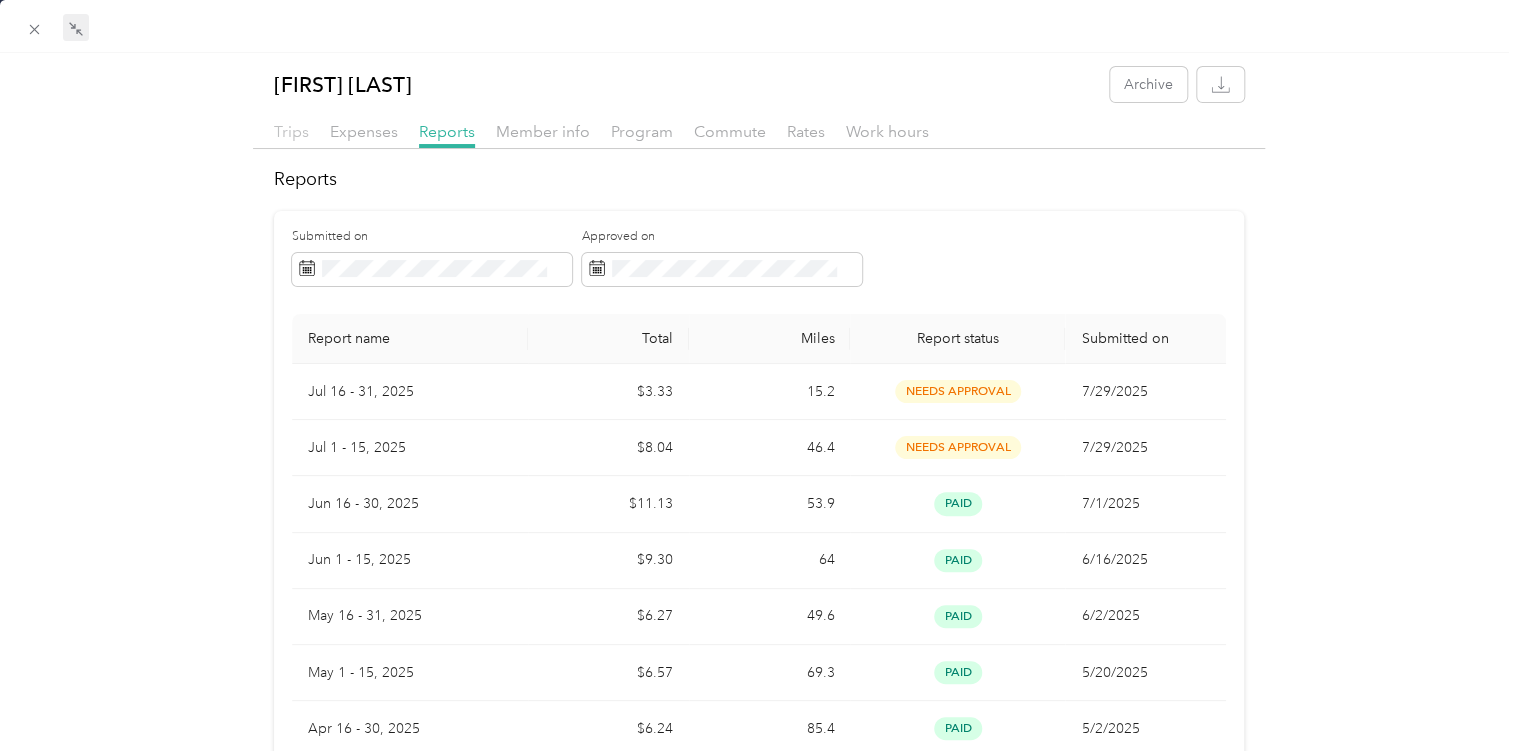 click on "Trips" at bounding box center [291, 131] 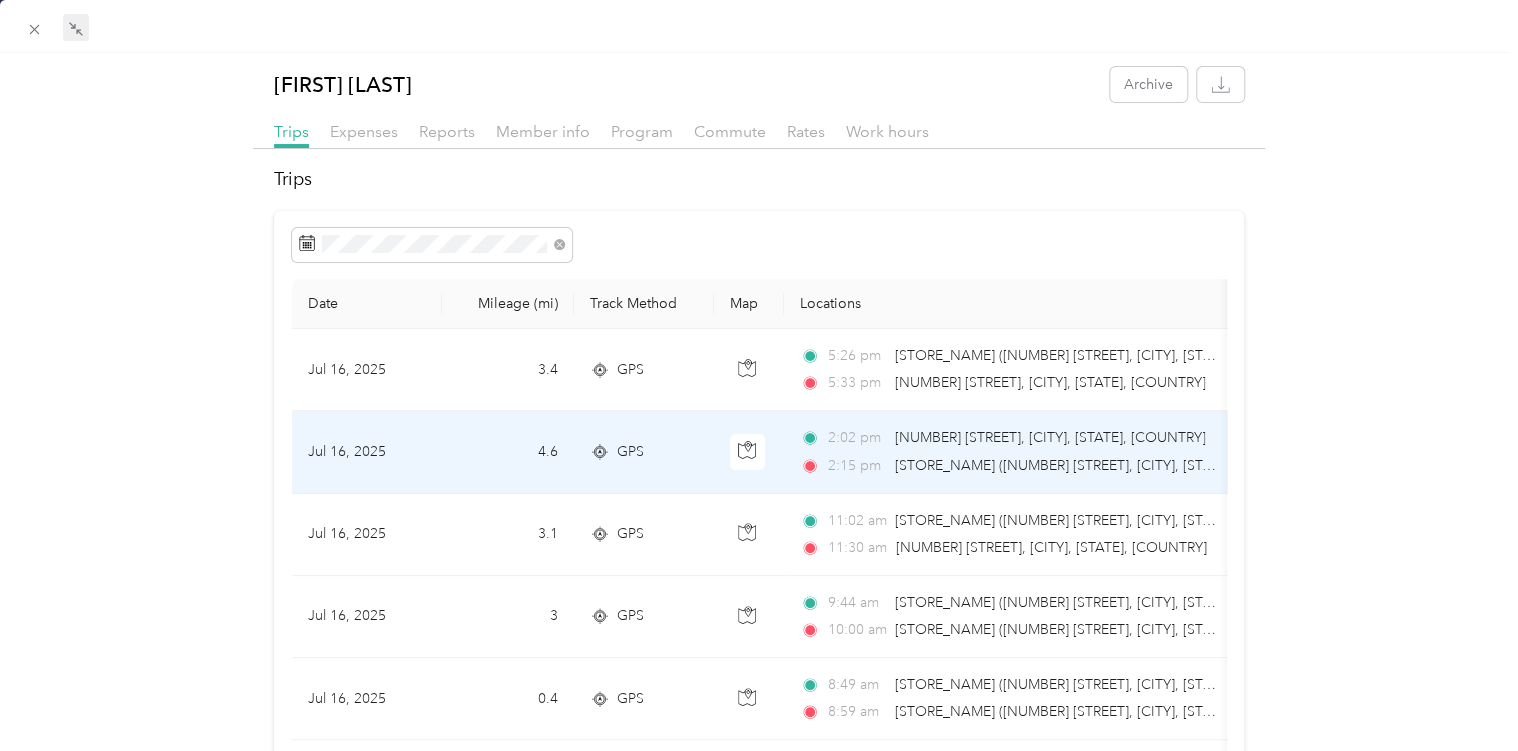 click on "[STORE_NAME] ([NUMBER] [STREET], [CITY], [STATE])" at bounding box center [1064, 465] 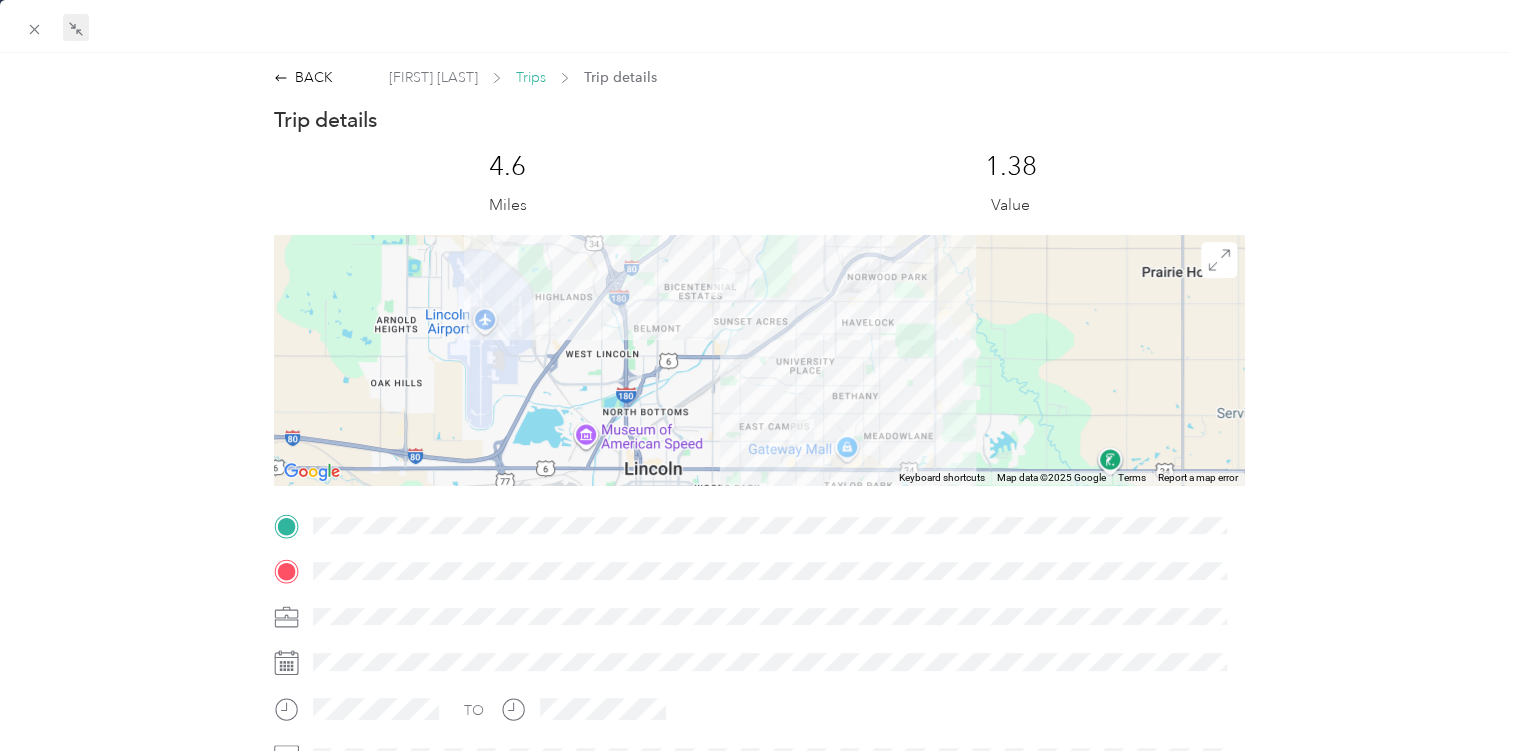 click on "Trips" at bounding box center (531, 77) 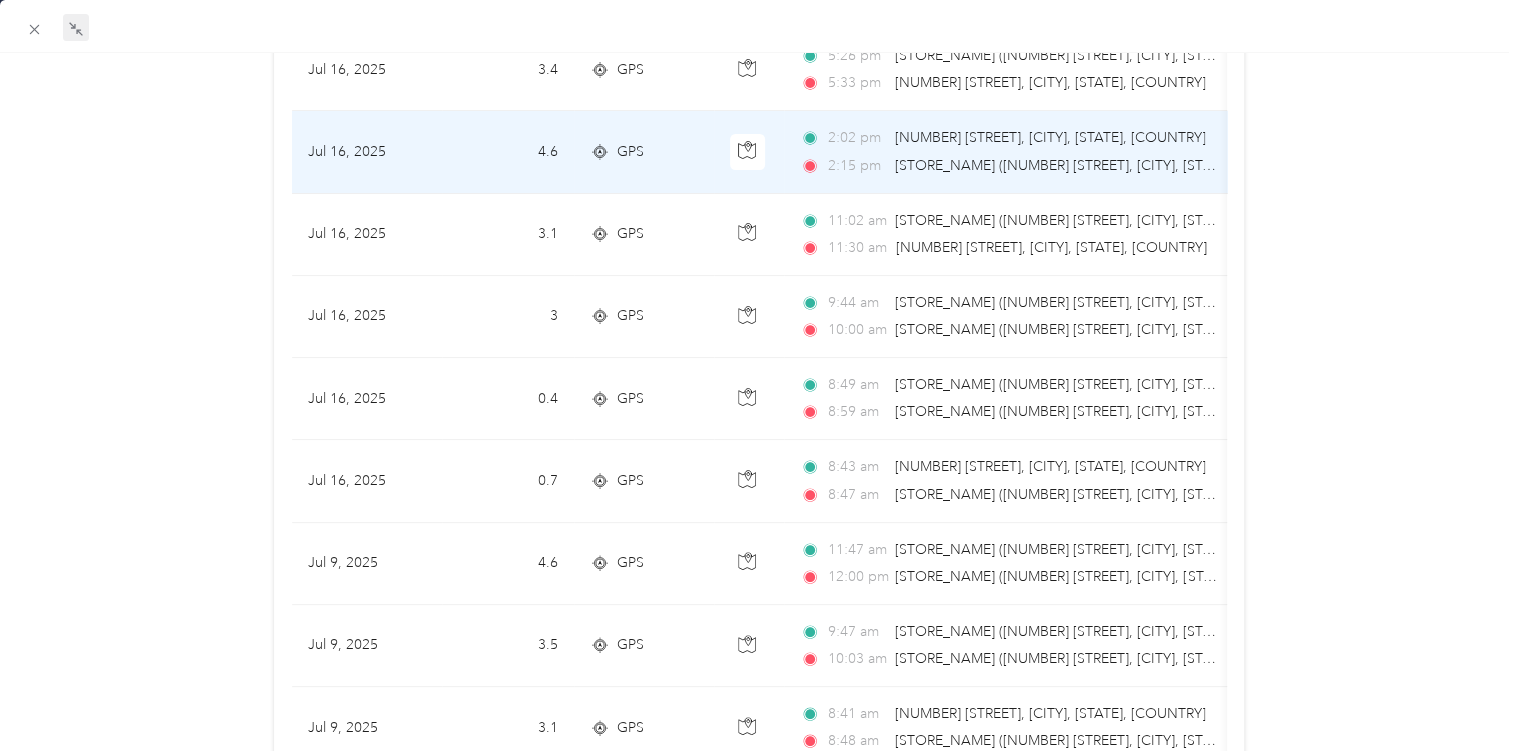 scroll, scrollTop: 200, scrollLeft: 0, axis: vertical 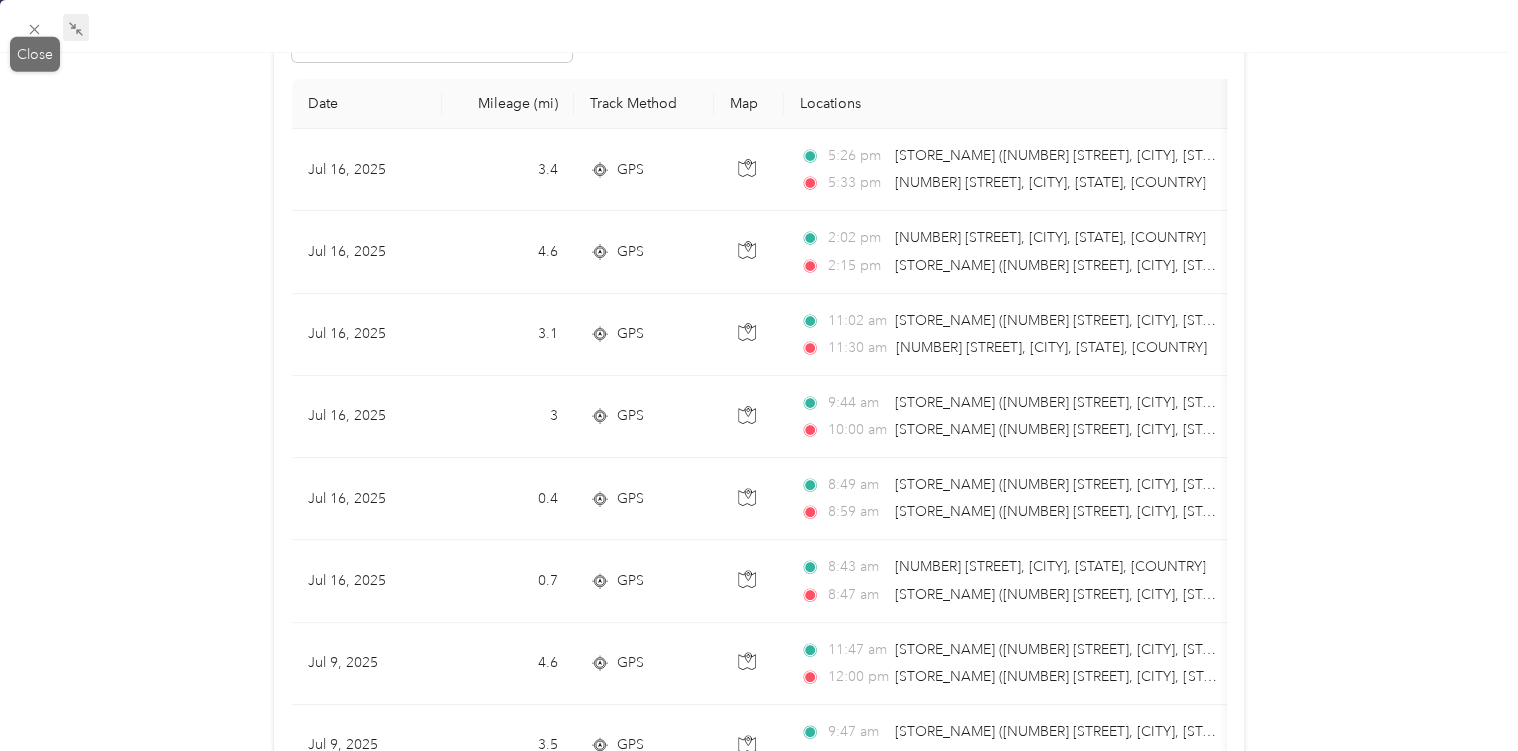 click 